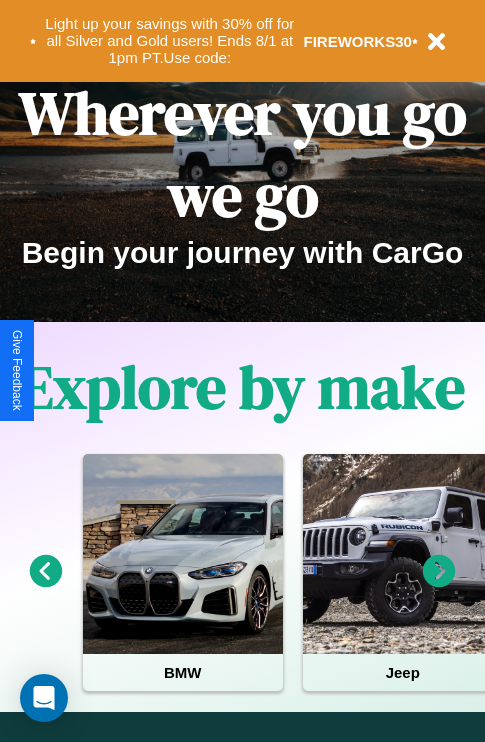 scroll, scrollTop: 0, scrollLeft: 0, axis: both 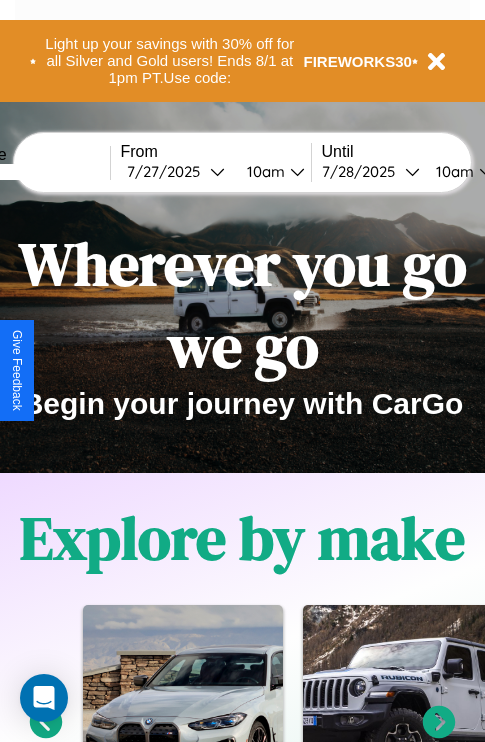 click at bounding box center (35, 172) 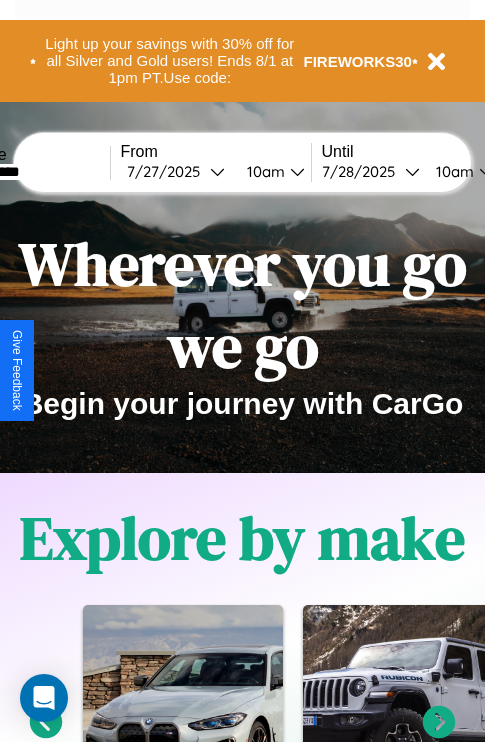 type on "**********" 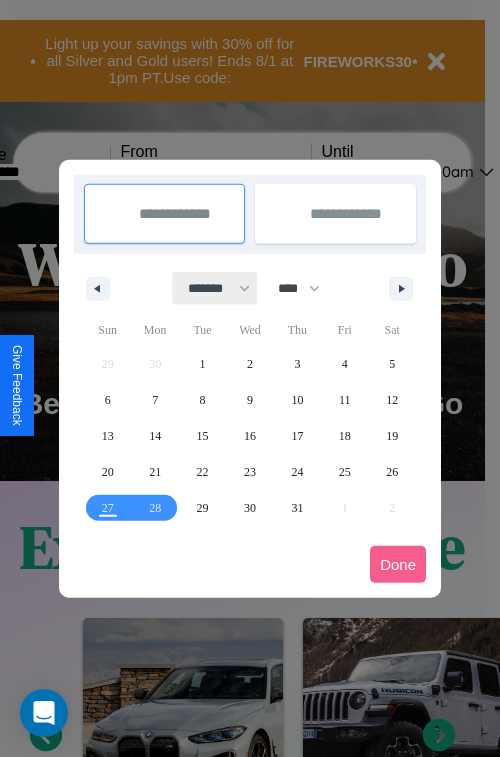 click on "******* ******** ***** ***** *** **** **** ****** ********* ******* ******** ********" at bounding box center [215, 288] 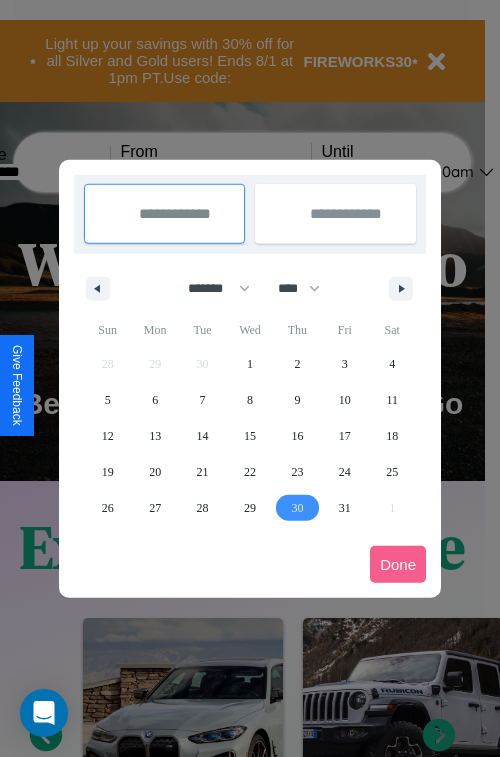 click on "30" at bounding box center (297, 508) 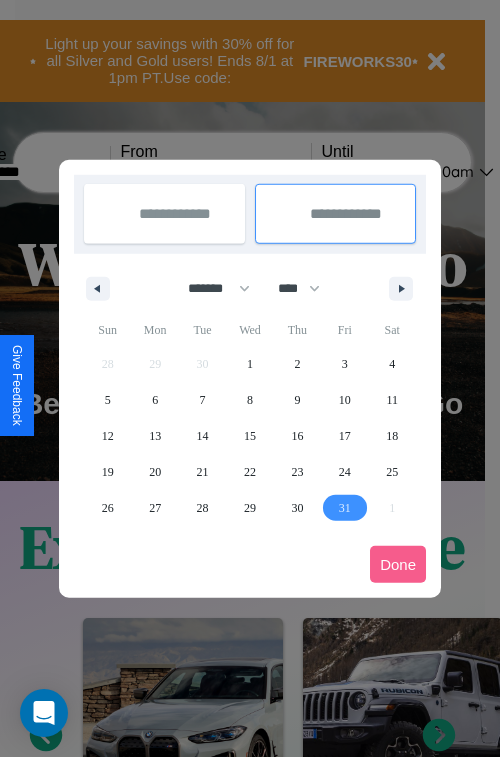 click on "31" at bounding box center (345, 508) 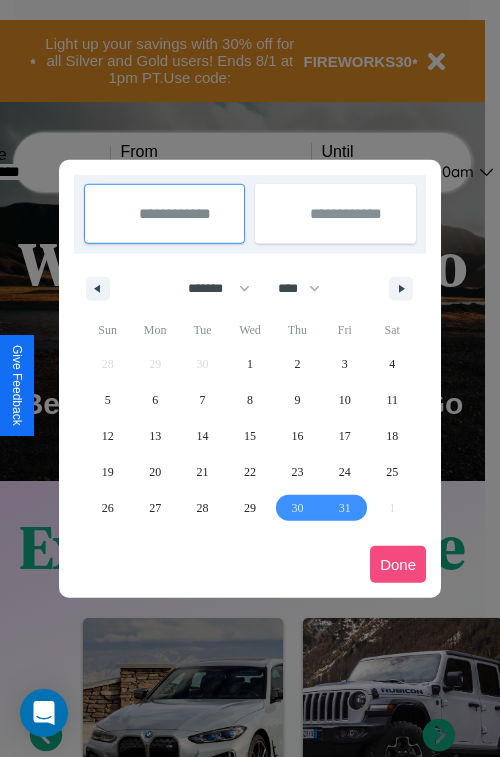 click on "Done" at bounding box center (398, 564) 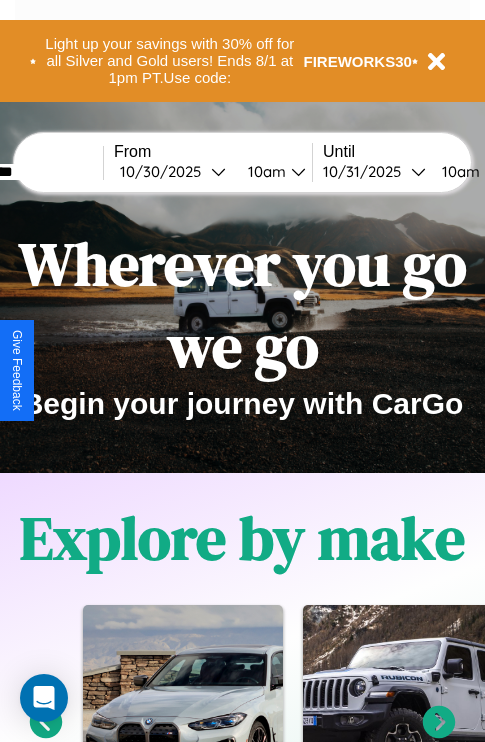scroll, scrollTop: 0, scrollLeft: 82, axis: horizontal 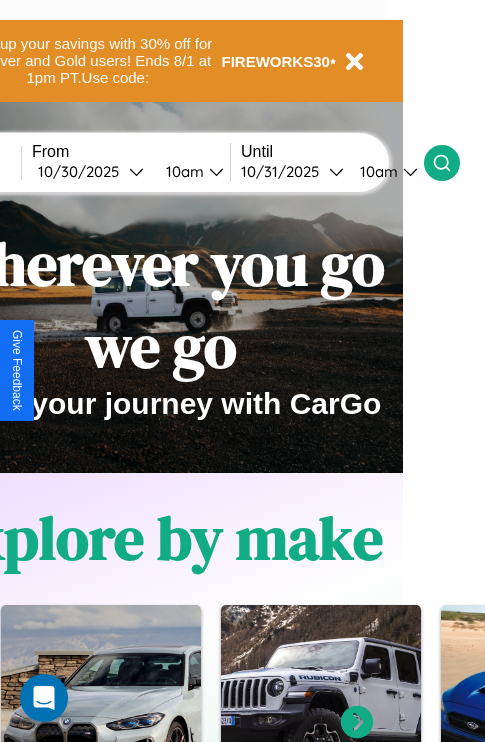 click 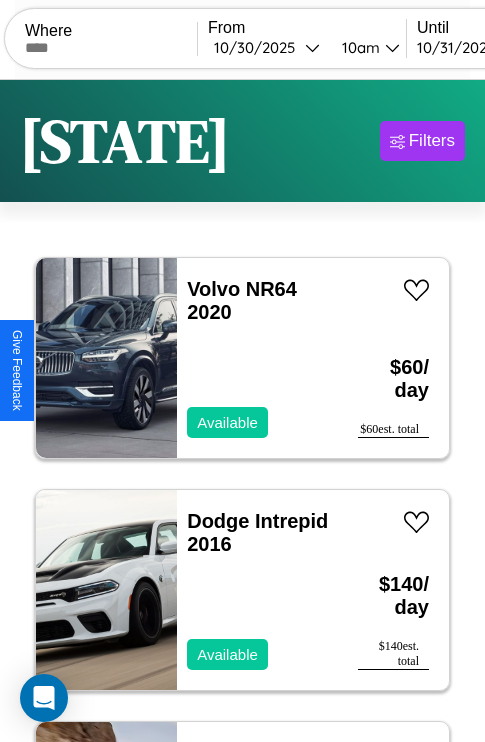 scroll, scrollTop: 95, scrollLeft: 0, axis: vertical 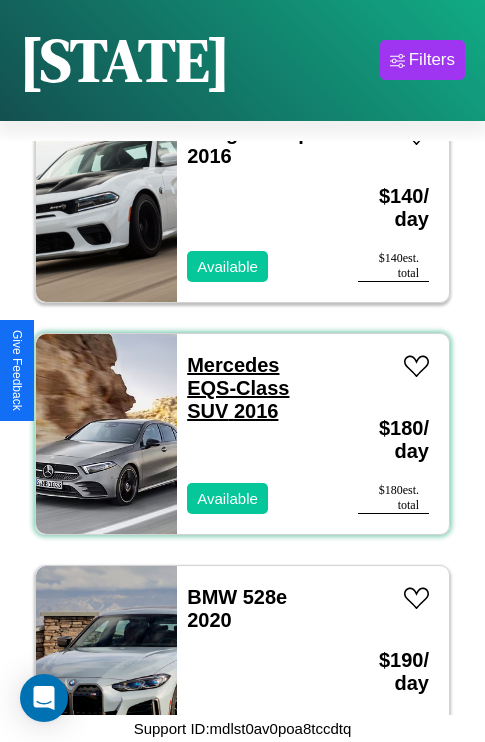 click on "Mercedes   EQS-Class SUV   2016" at bounding box center [238, 388] 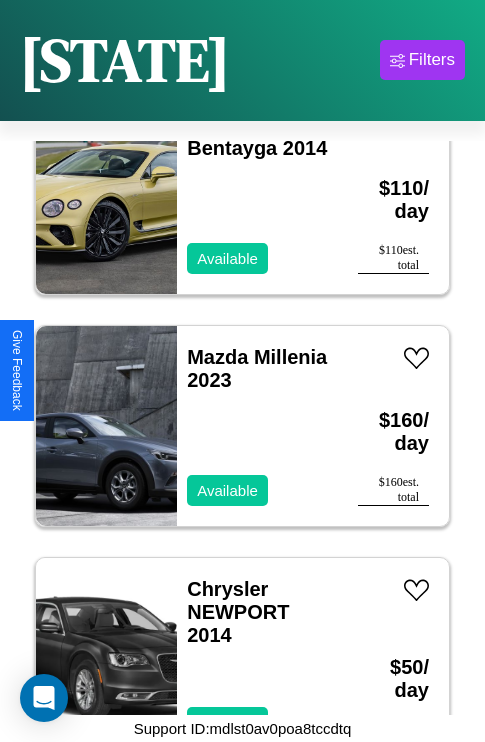 scroll, scrollTop: 3862, scrollLeft: 0, axis: vertical 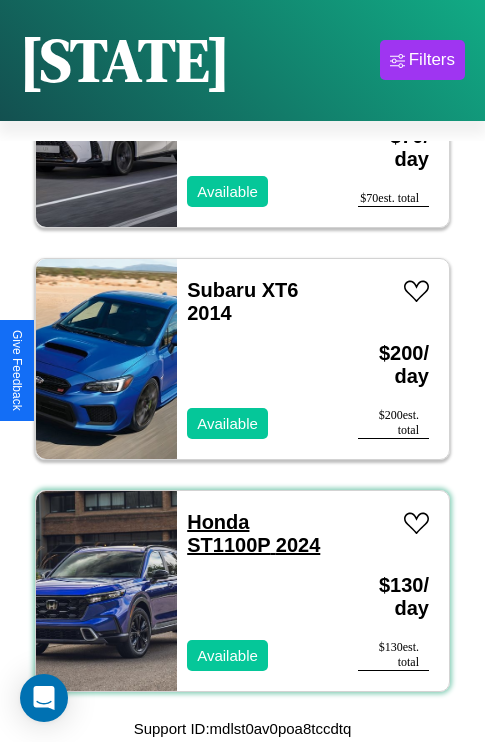 click on "Honda   ST1100P   2024" at bounding box center [253, 533] 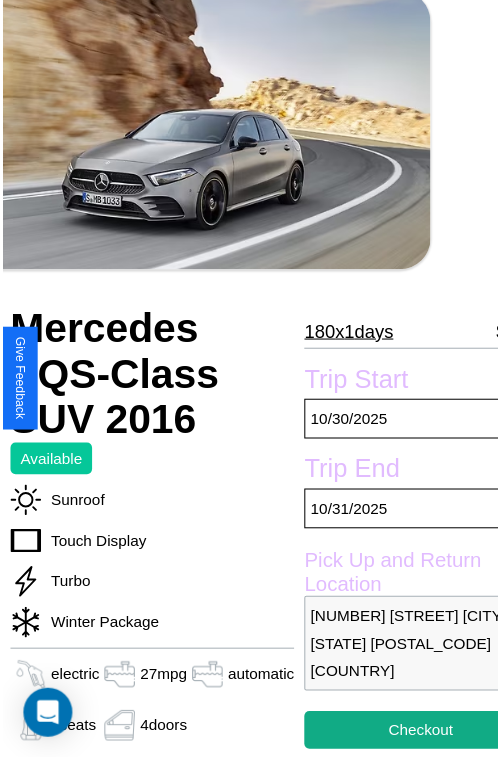 scroll, scrollTop: 129, scrollLeft: 96, axis: both 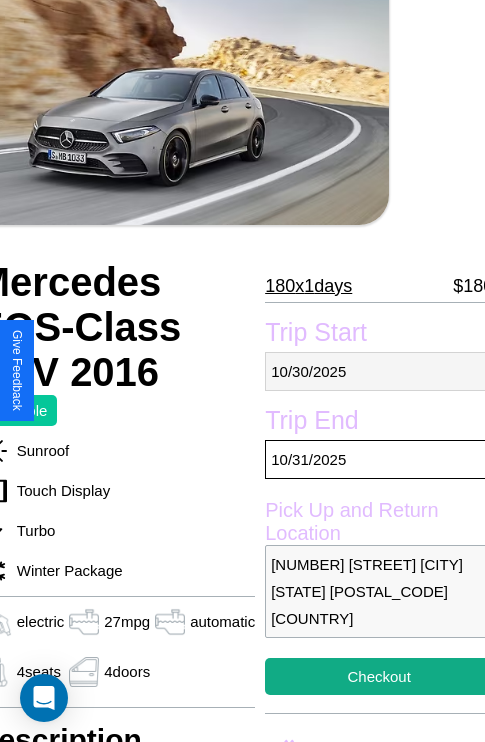 click on "[MM] / [DD] / [YYYY]" at bounding box center [379, 371] 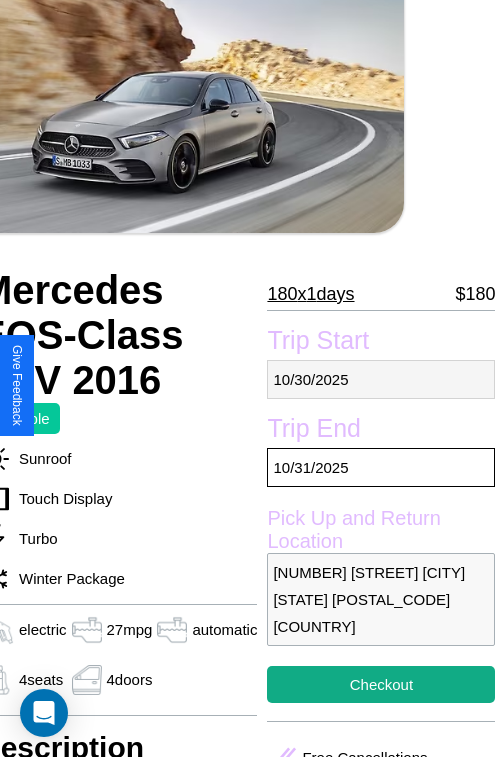 select on "*" 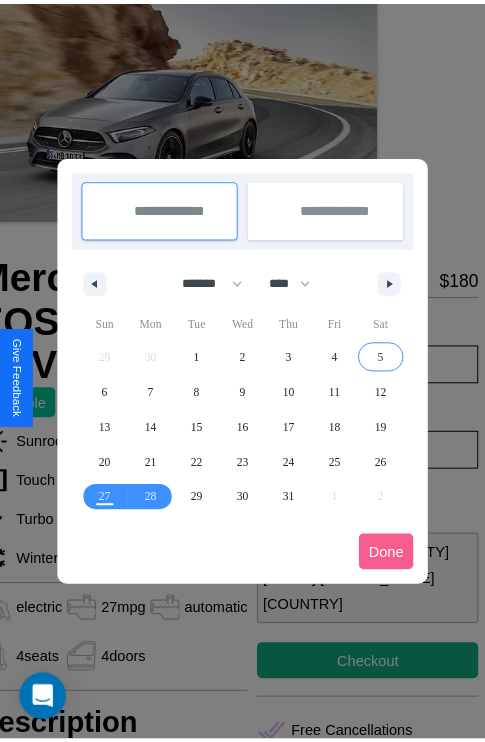 scroll, scrollTop: 0, scrollLeft: 96, axis: horizontal 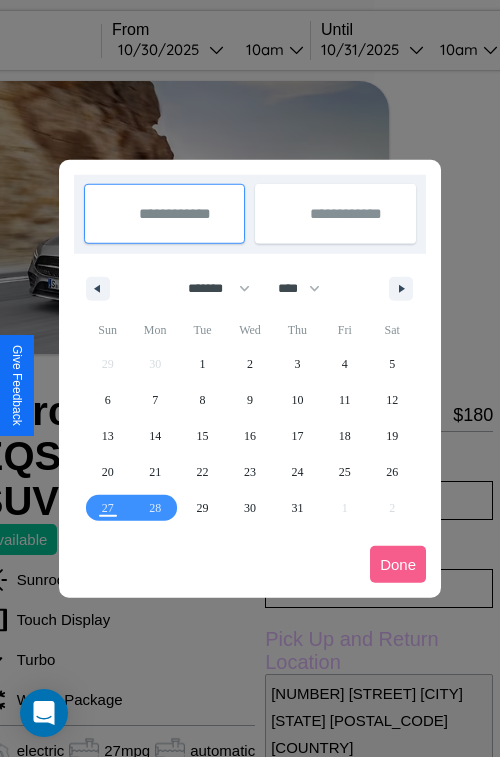 click at bounding box center (250, 378) 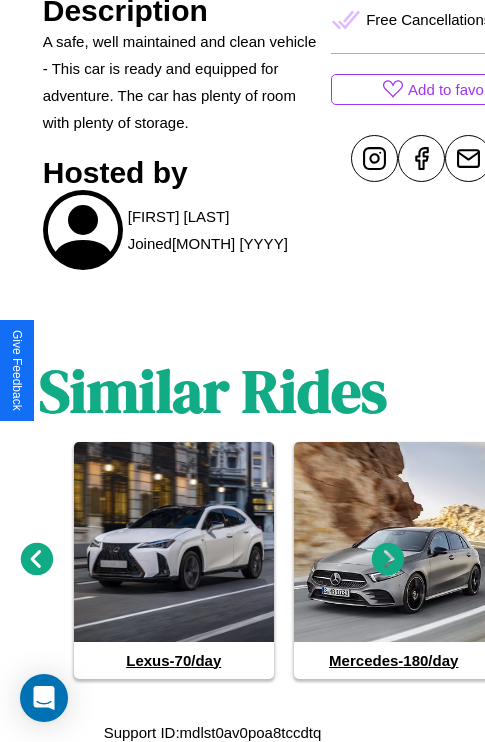 scroll, scrollTop: 862, scrollLeft: 30, axis: both 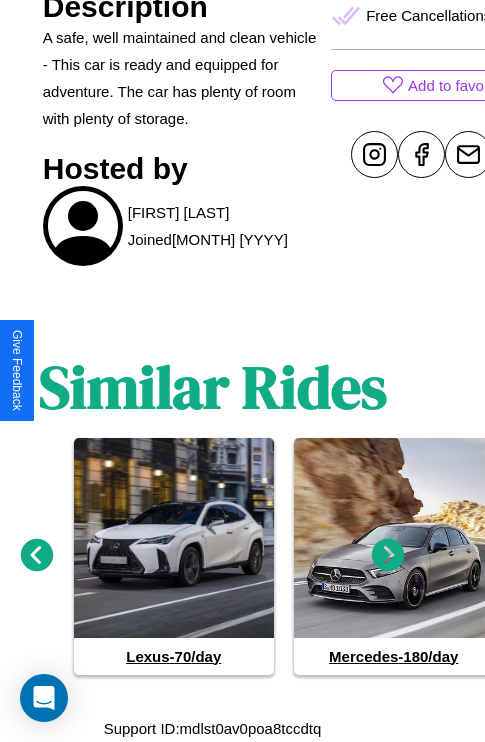 click 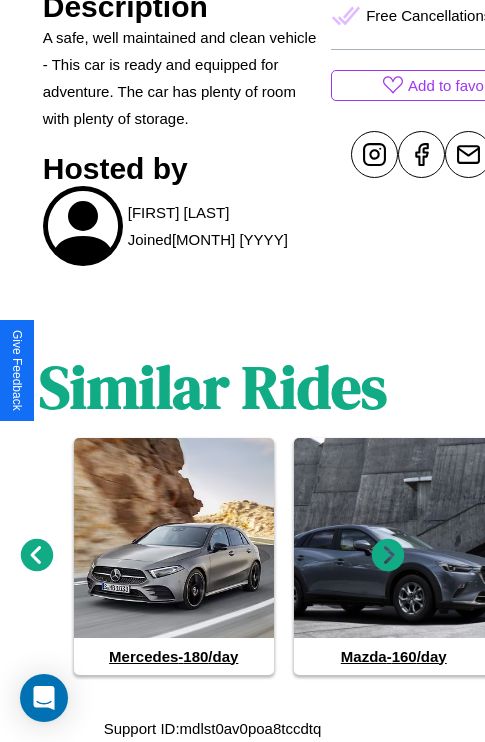 click 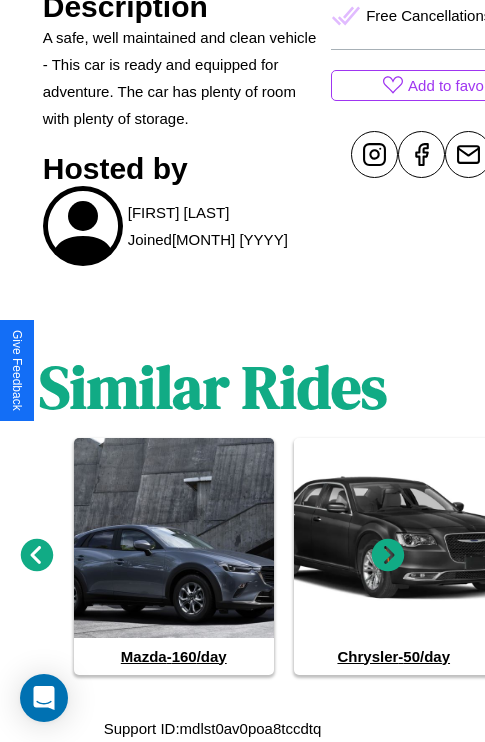 click 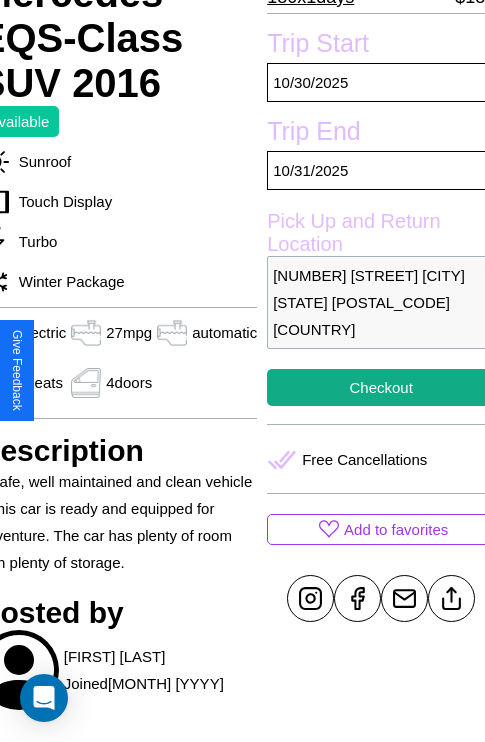 scroll, scrollTop: 407, scrollLeft: 96, axis: both 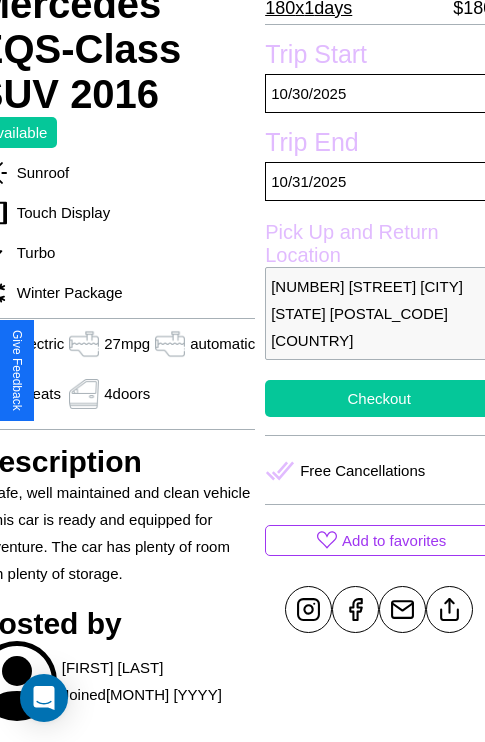 click on "Checkout" at bounding box center [379, 398] 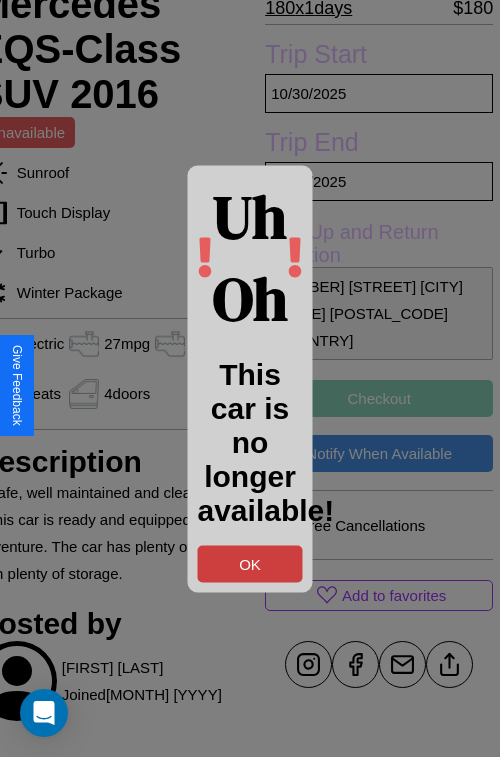 click on "OK" at bounding box center [250, 563] 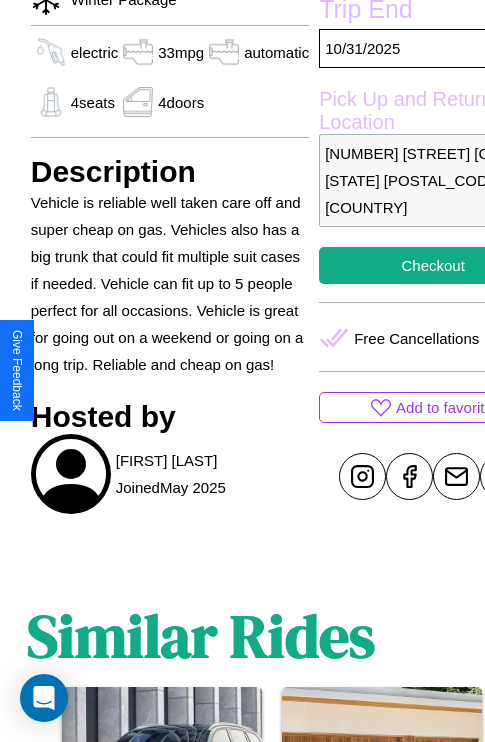 scroll, scrollTop: 709, scrollLeft: 76, axis: both 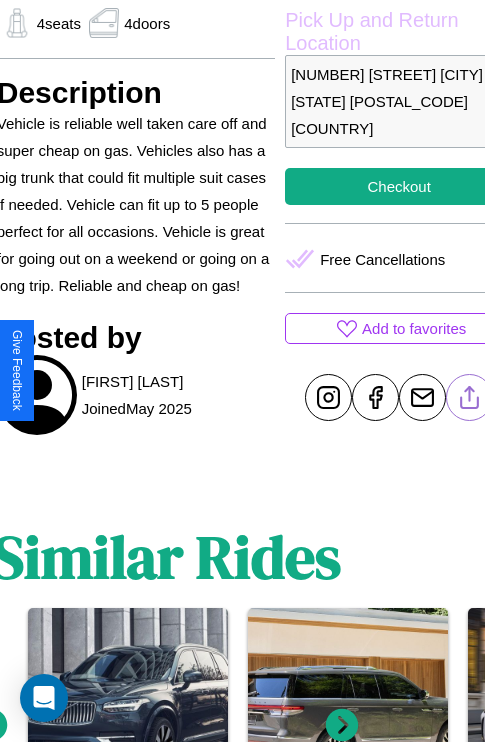 click 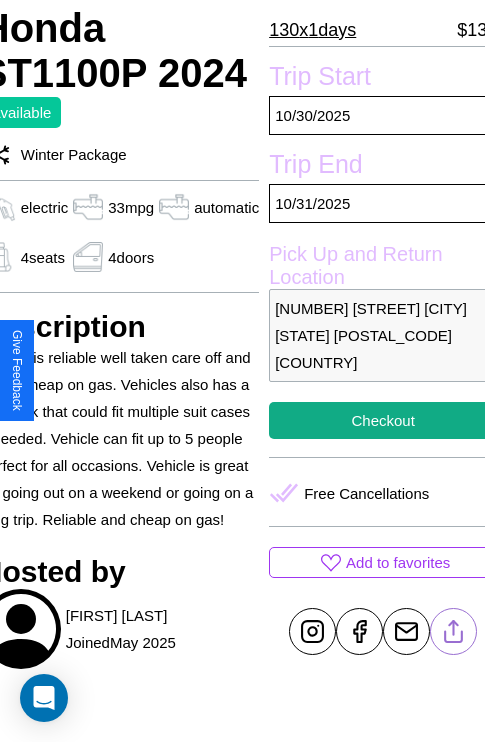 scroll, scrollTop: 426, scrollLeft: 96, axis: both 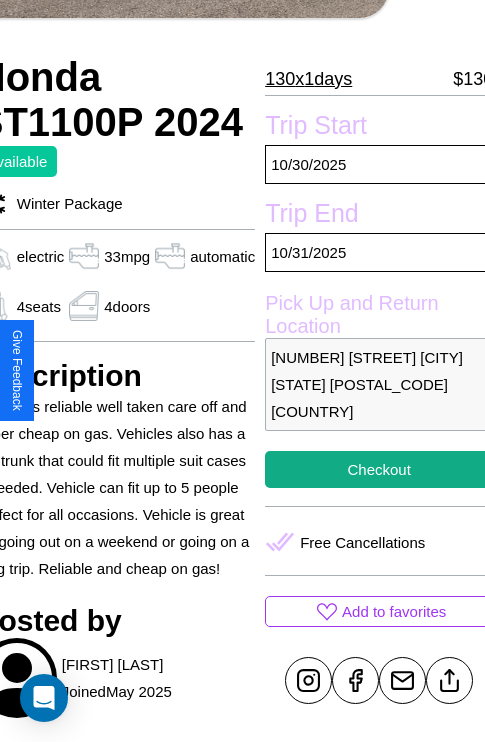 click on "575 Park Avenue  Washington DC 48957 United States" at bounding box center [379, 384] 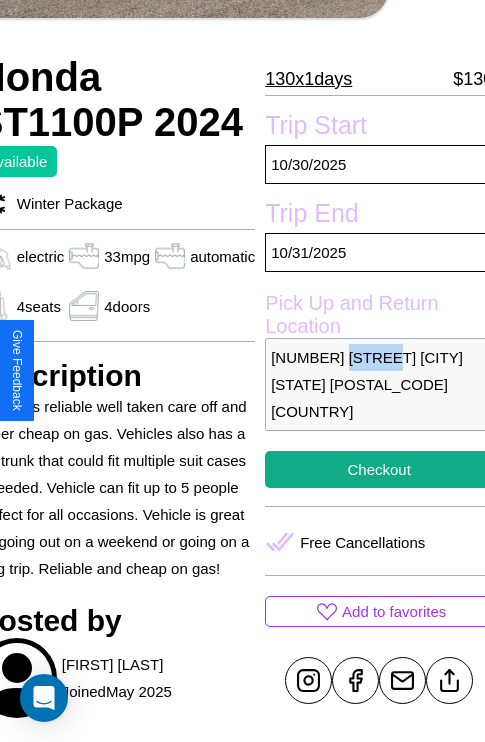 click on "575 Park Avenue  Washington DC 48957 United States" at bounding box center [379, 384] 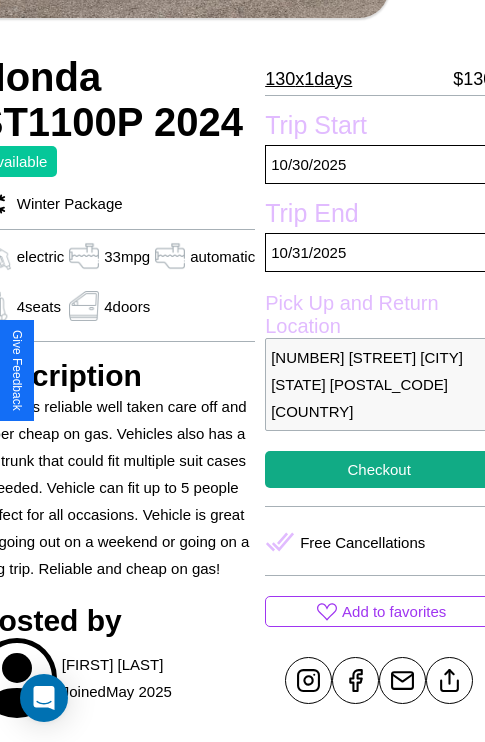 click on "575 Park Avenue  Washington DC 48957 United States" at bounding box center (379, 384) 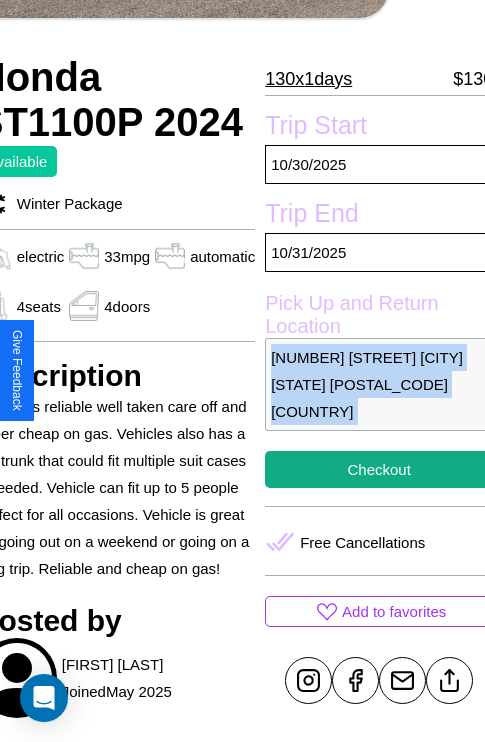 click on "575 Park Avenue  Washington DC 48957 United States" at bounding box center (379, 384) 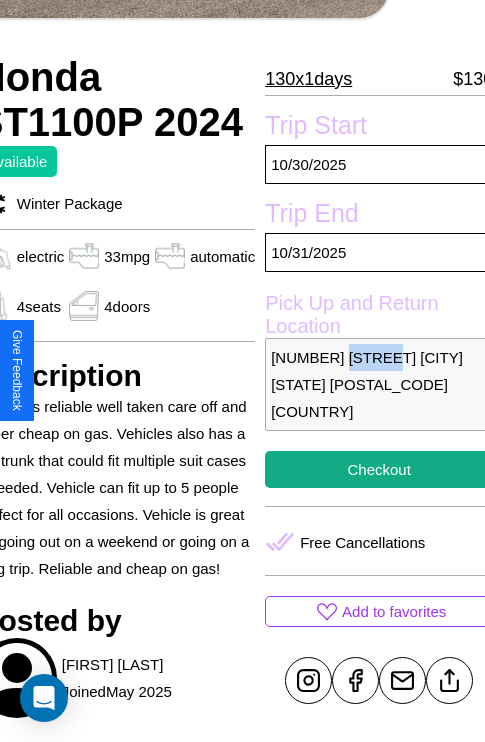 click on "575 Park Avenue  Washington DC 48957 United States" at bounding box center [379, 384] 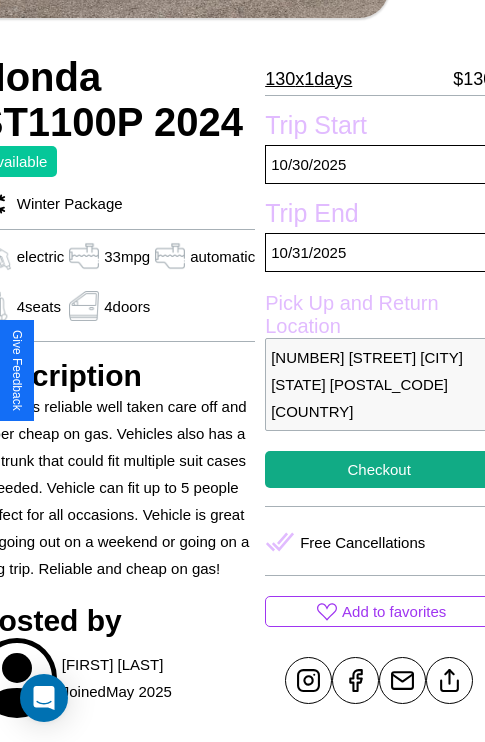 scroll, scrollTop: 498, scrollLeft: 96, axis: both 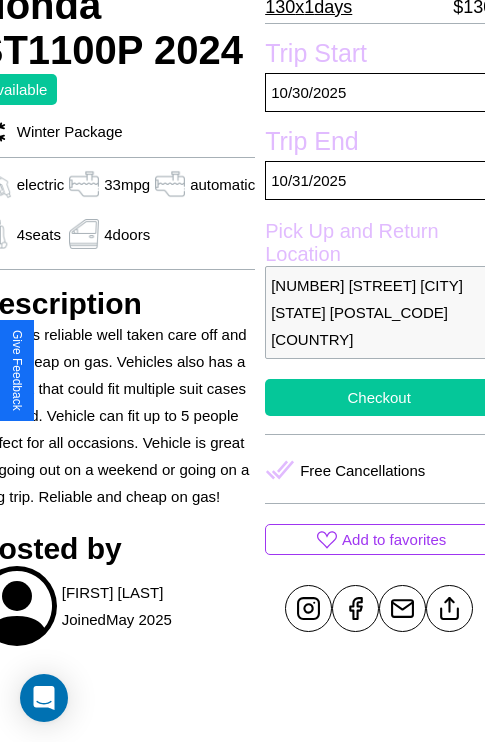 click on "Checkout" at bounding box center [379, 397] 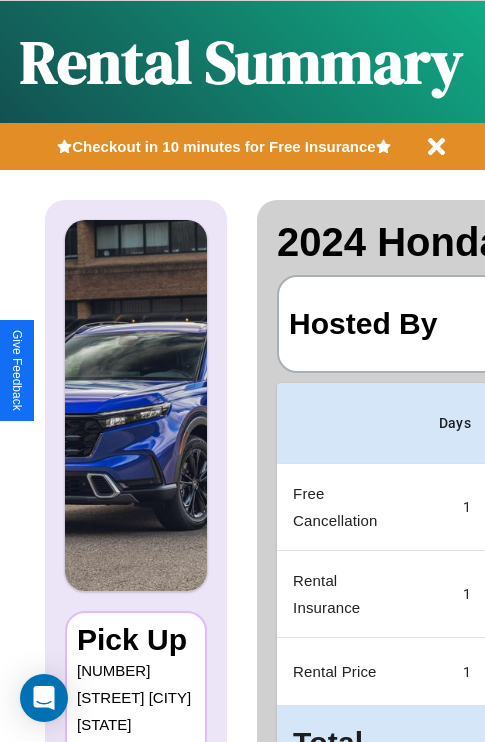 scroll, scrollTop: 0, scrollLeft: 387, axis: horizontal 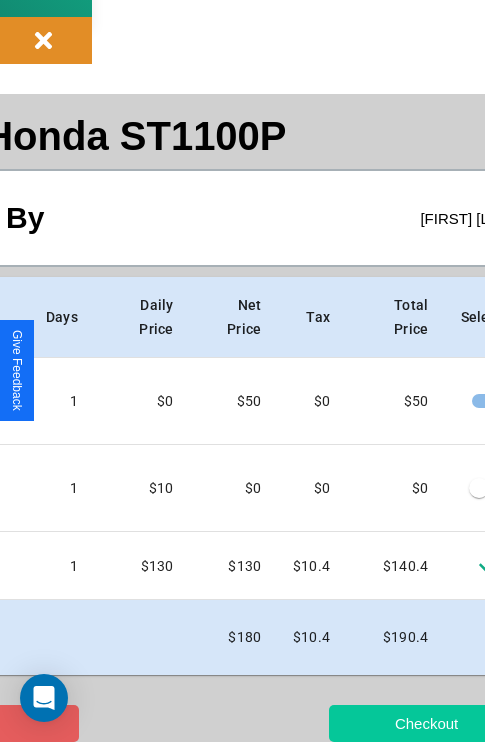 click on "Checkout" at bounding box center (426, 723) 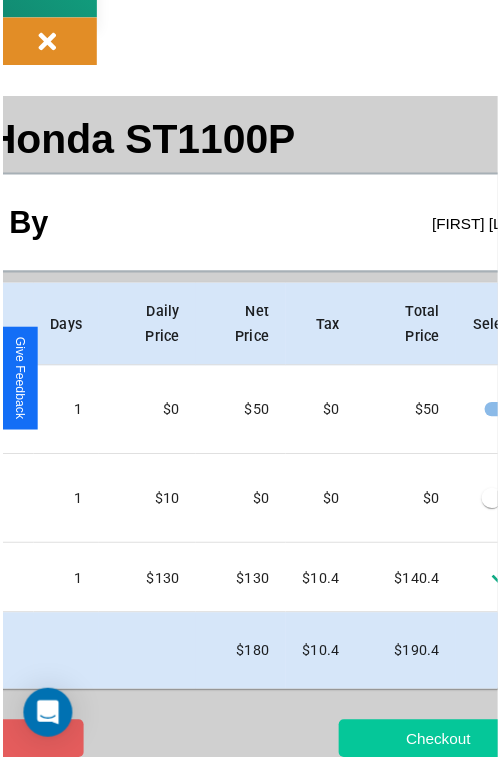 scroll, scrollTop: 0, scrollLeft: 0, axis: both 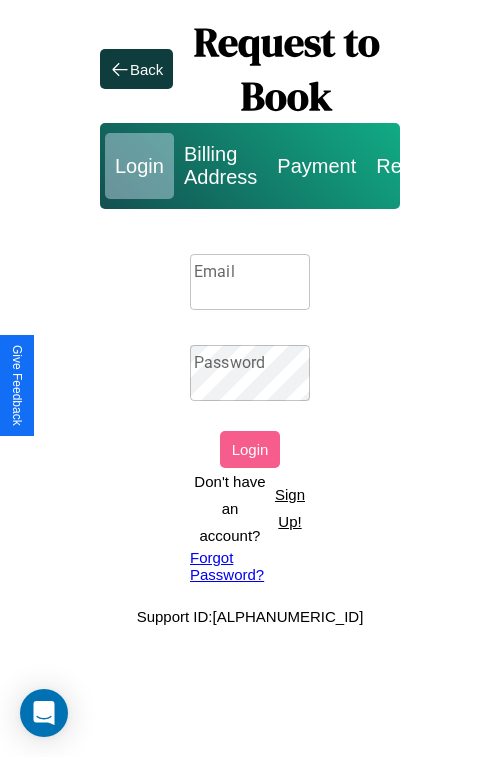 click on "Email" at bounding box center [250, 282] 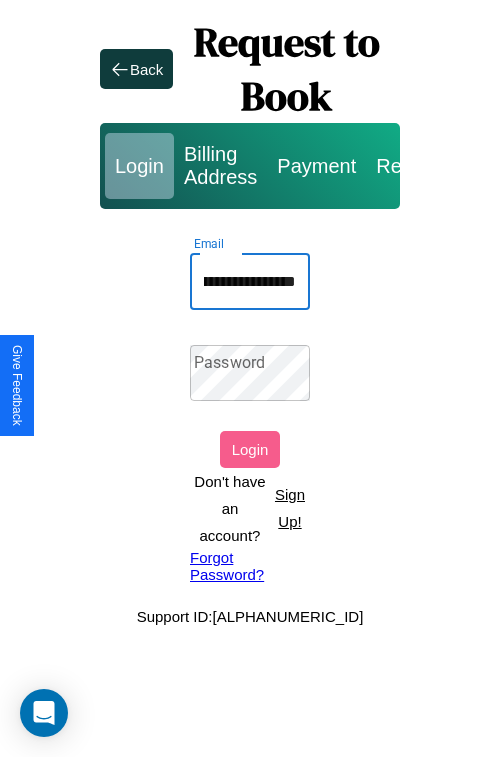scroll, scrollTop: 0, scrollLeft: 122, axis: horizontal 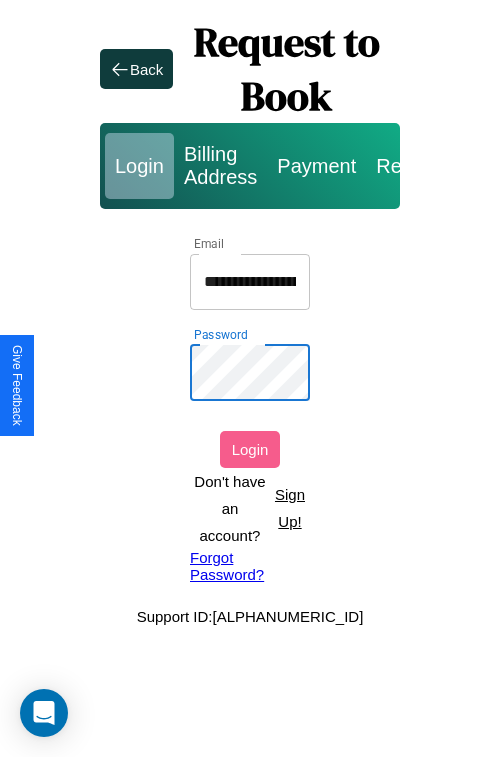 click on "Login" at bounding box center (250, 449) 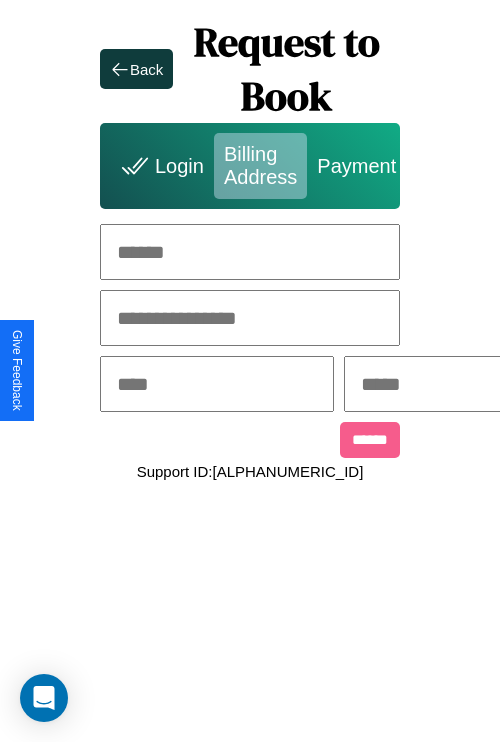 click at bounding box center (250, 252) 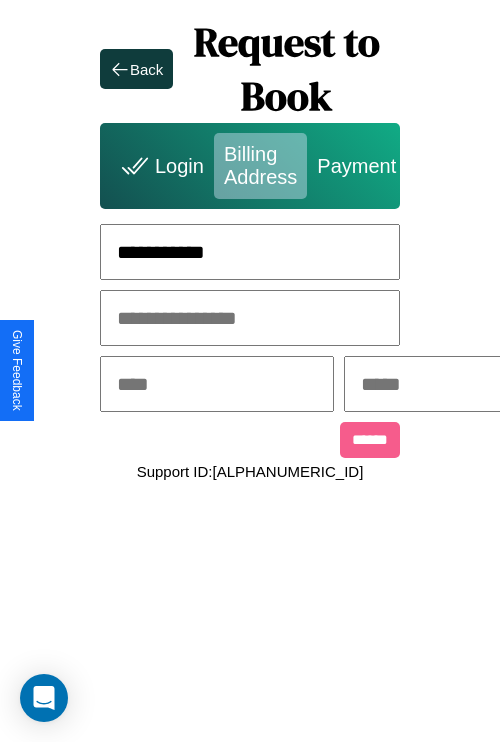 type on "**********" 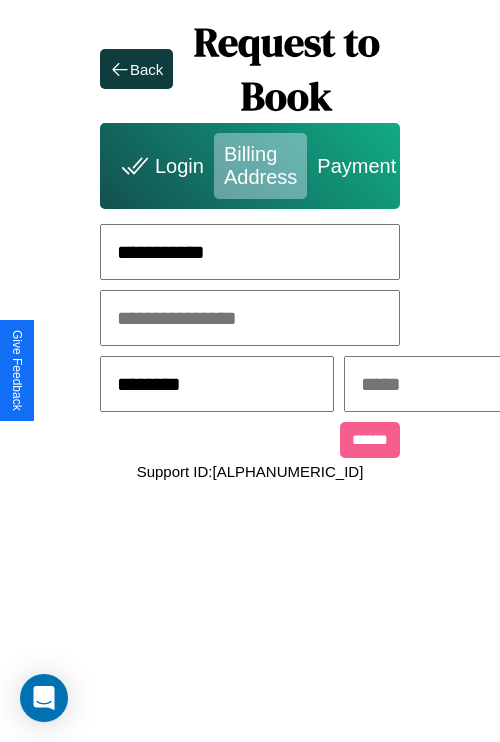 type on "********" 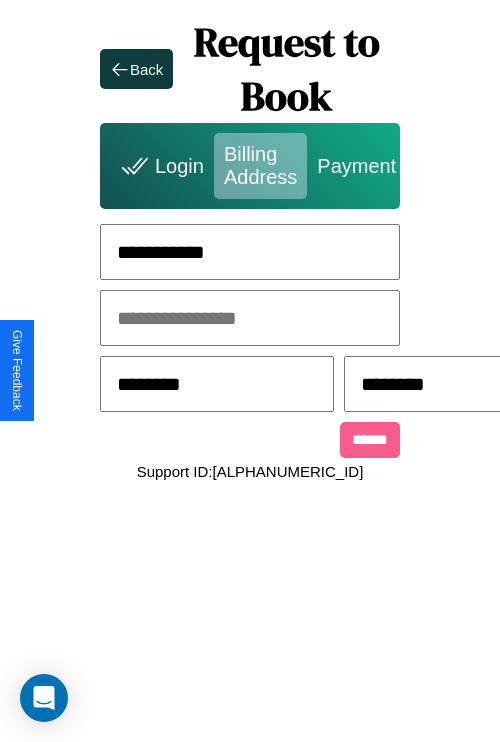 scroll, scrollTop: 0, scrollLeft: 517, axis: horizontal 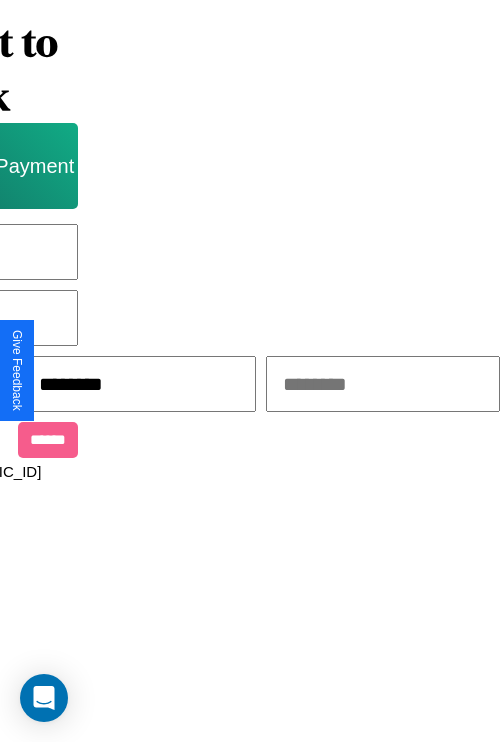 type on "********" 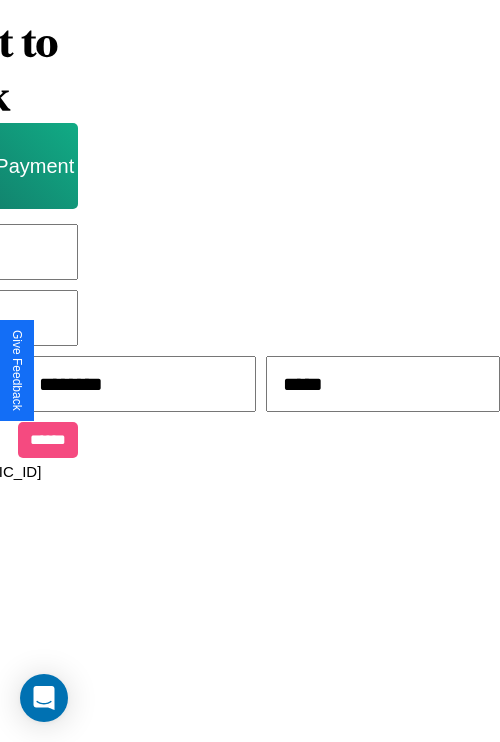 type on "*****" 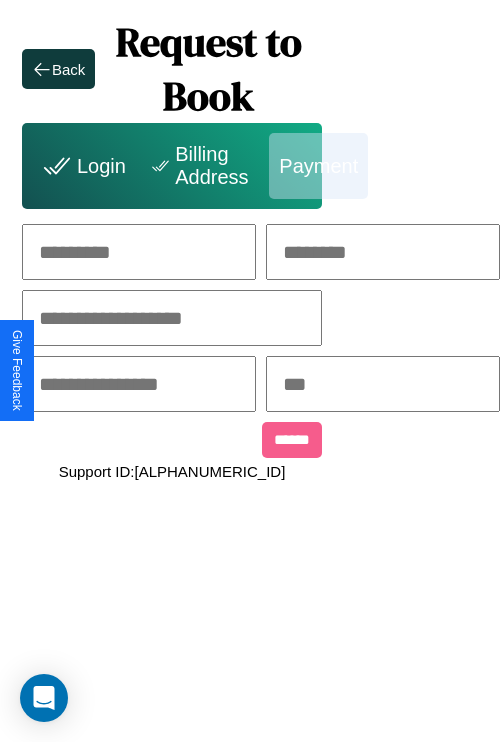 click at bounding box center [139, 252] 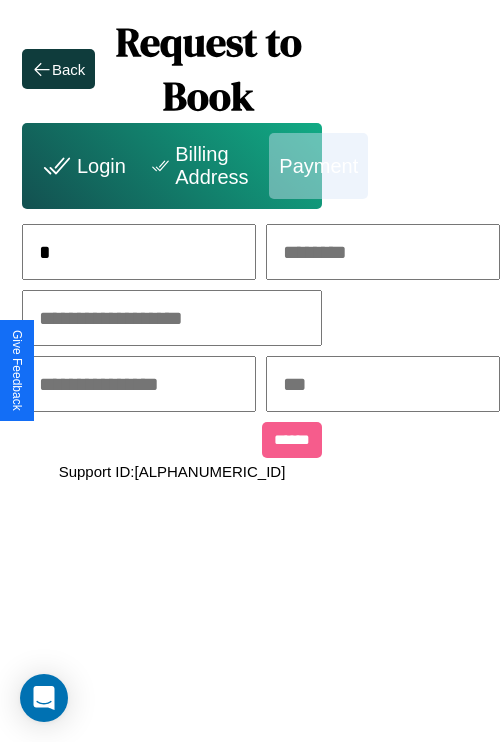 scroll, scrollTop: 0, scrollLeft: 131, axis: horizontal 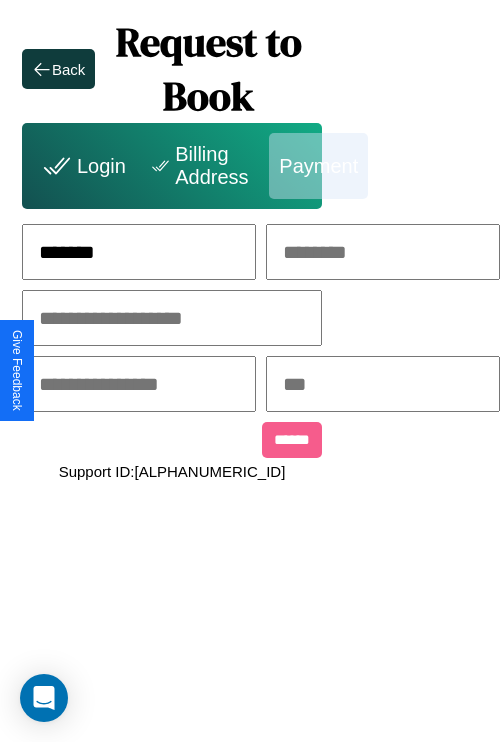 type on "*******" 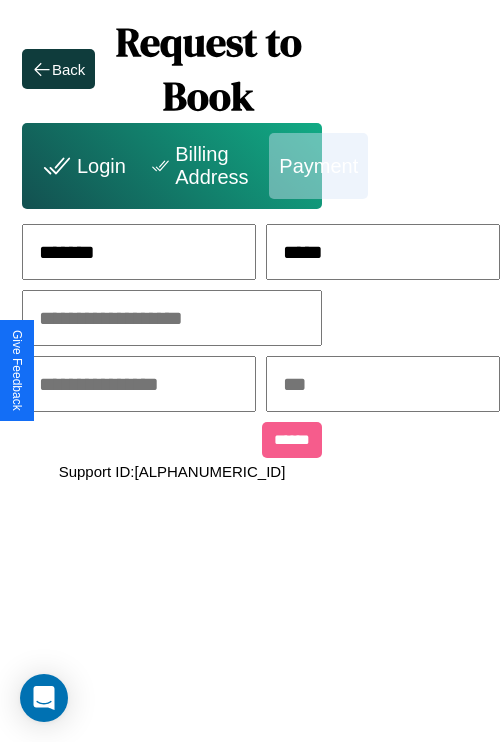 type on "*****" 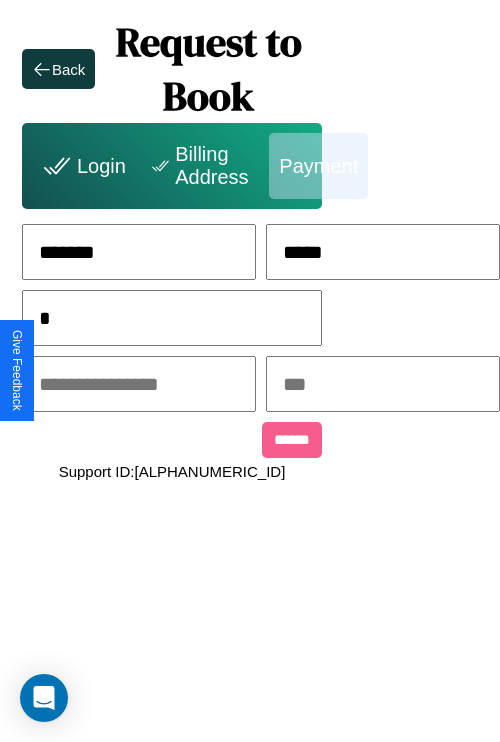 scroll, scrollTop: 0, scrollLeft: 128, axis: horizontal 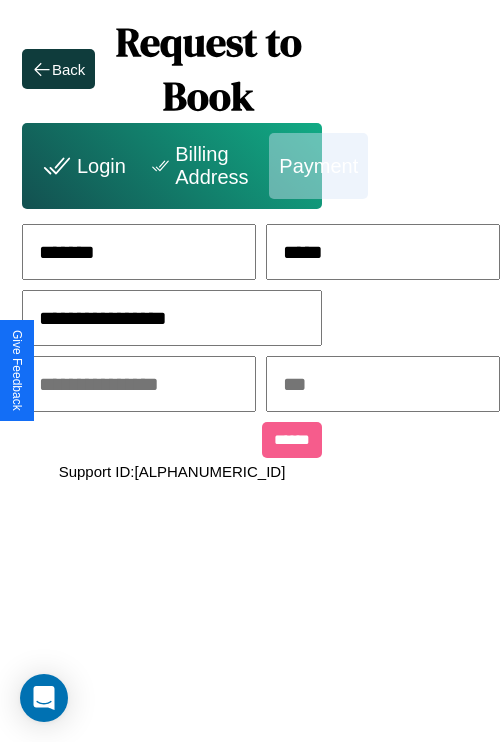 type on "**********" 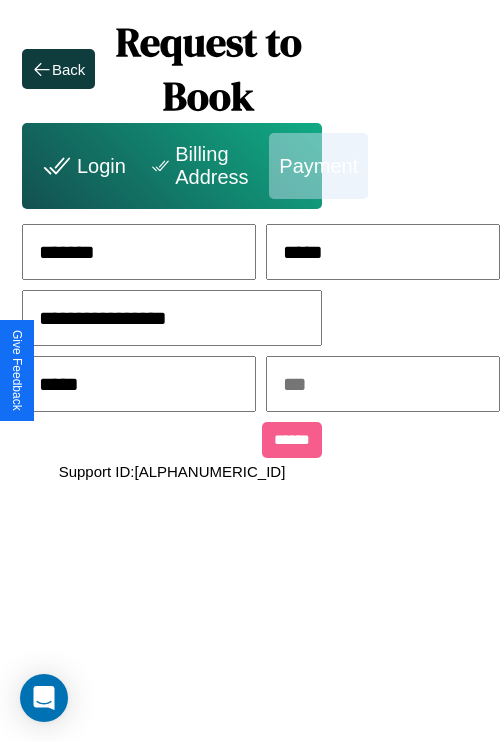 type on "*****" 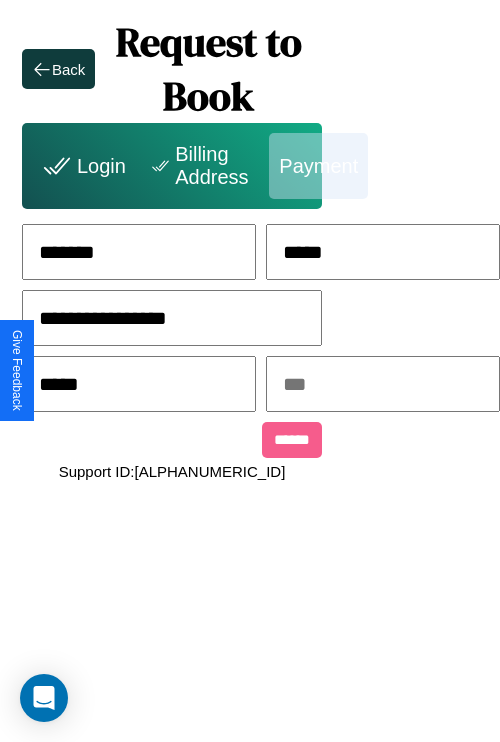 click at bounding box center [383, 384] 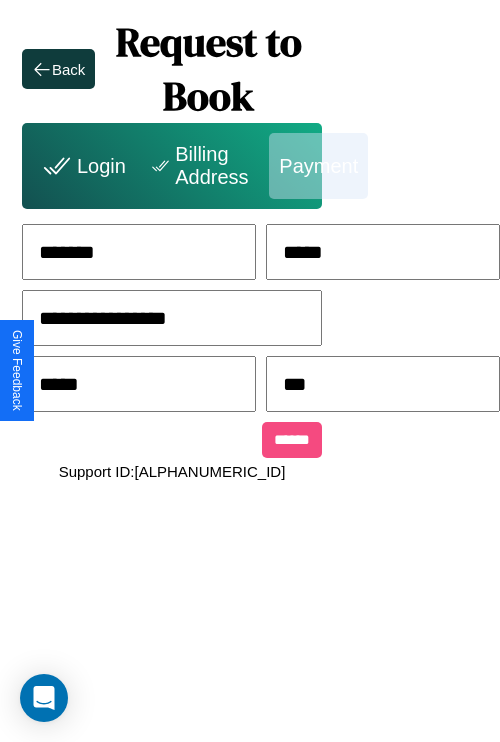 type on "***" 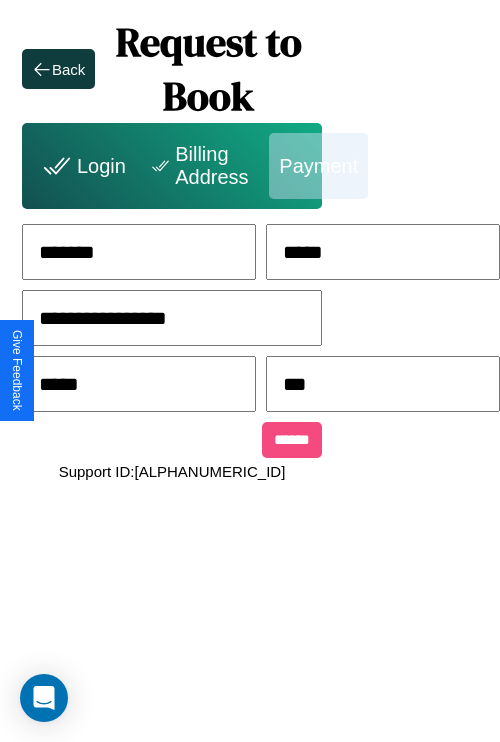 click on "******" at bounding box center (292, 440) 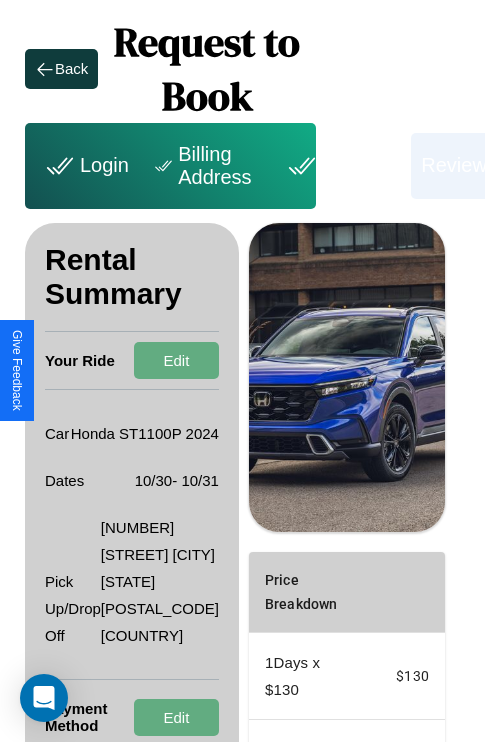 scroll, scrollTop: 328, scrollLeft: 72, axis: both 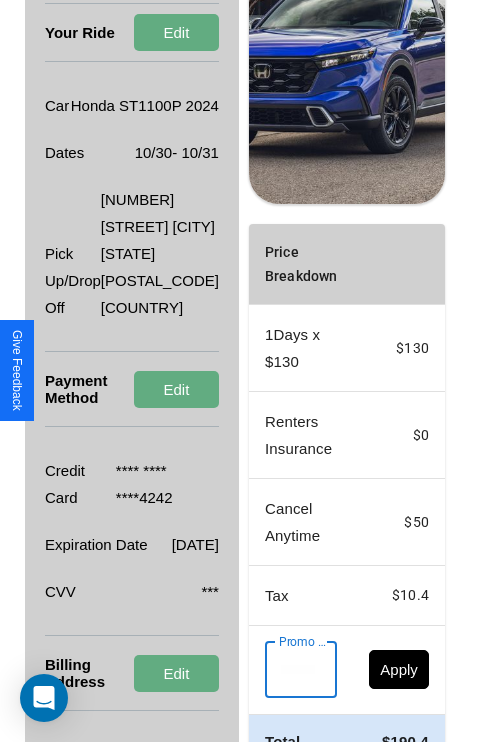 click on "Promo Code" at bounding box center (290, 670) 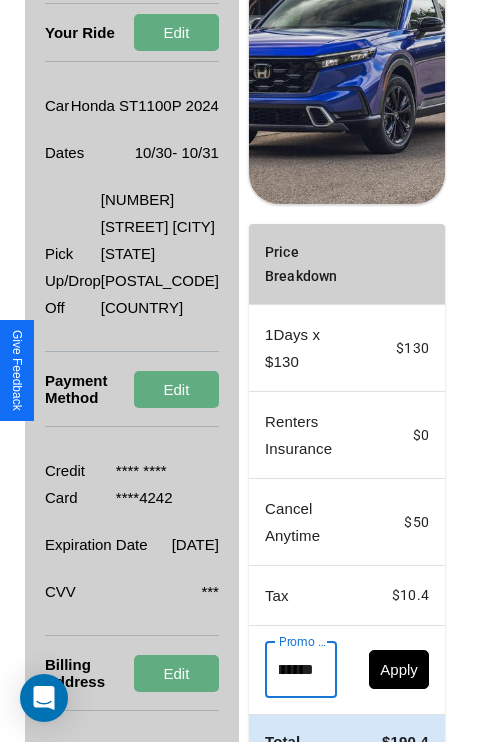 scroll, scrollTop: 0, scrollLeft: 71, axis: horizontal 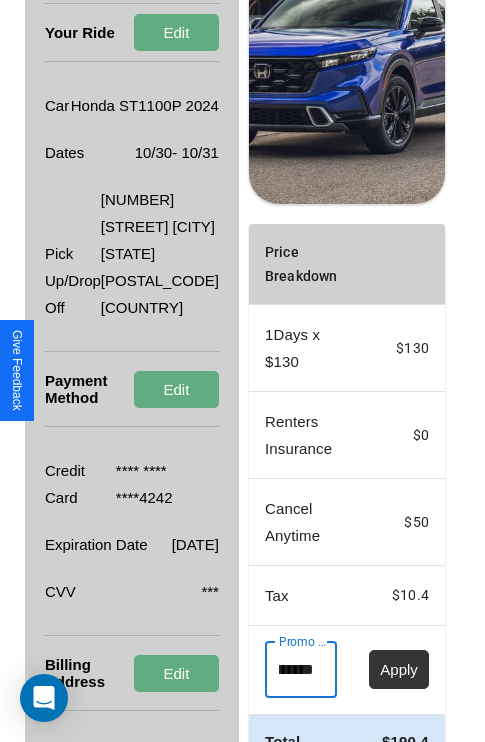 type on "**********" 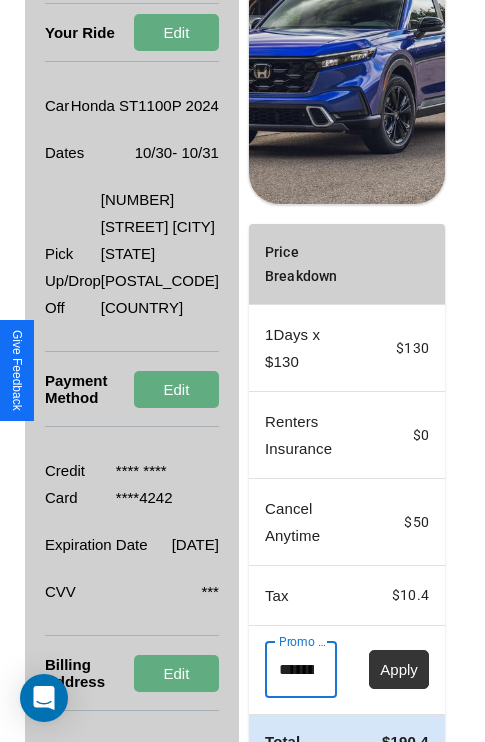click on "Apply" at bounding box center (399, 669) 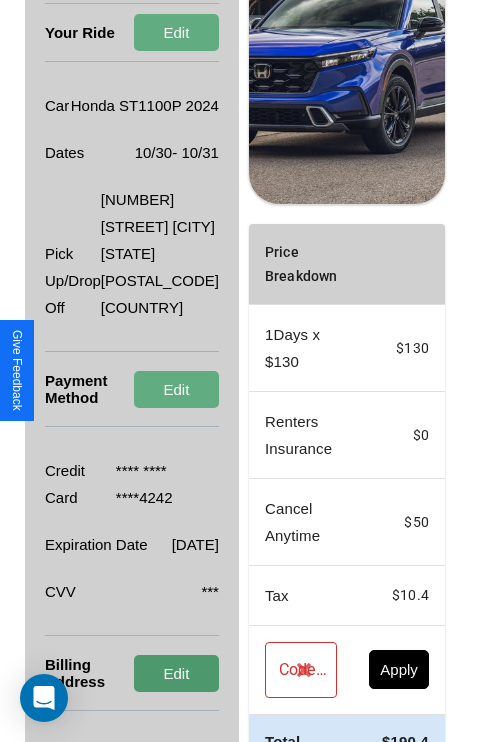 click on "Edit" at bounding box center (176, 673) 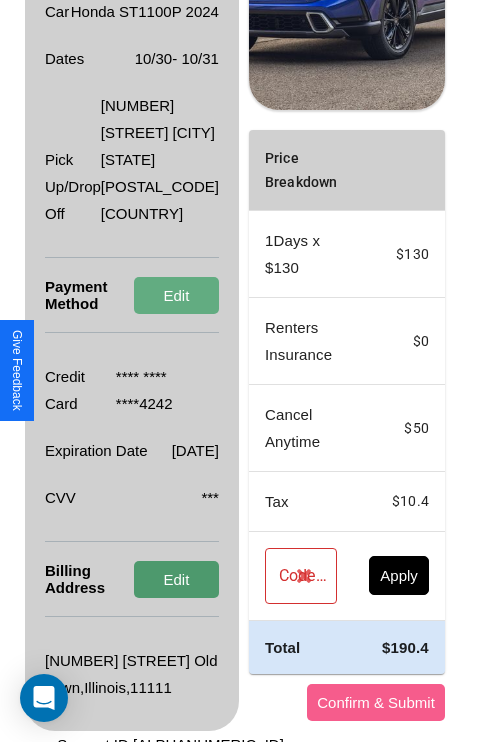 scroll, scrollTop: 482, scrollLeft: 72, axis: both 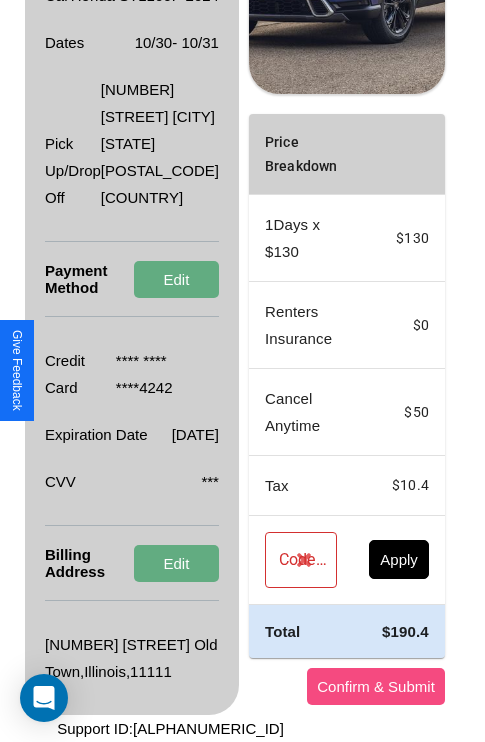 click on "Confirm & Submit" at bounding box center [376, 686] 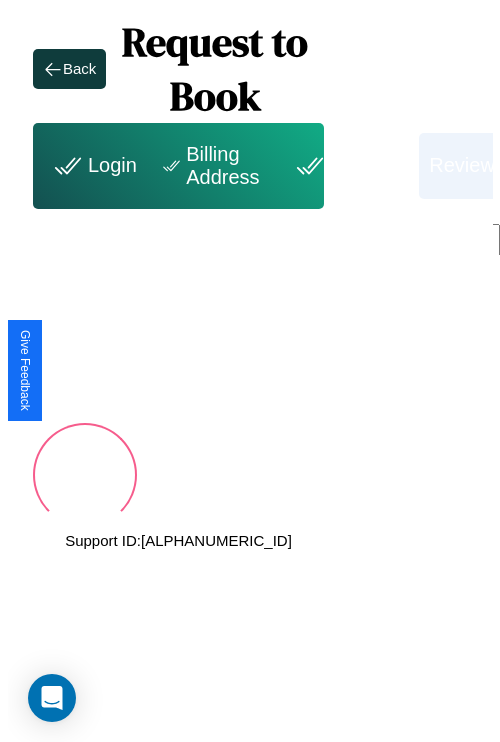 scroll, scrollTop: 0, scrollLeft: 72, axis: horizontal 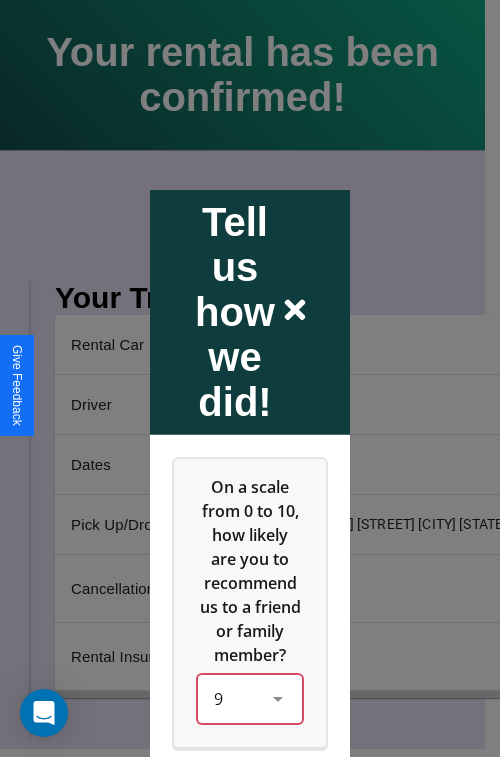 click on "9" at bounding box center [250, 698] 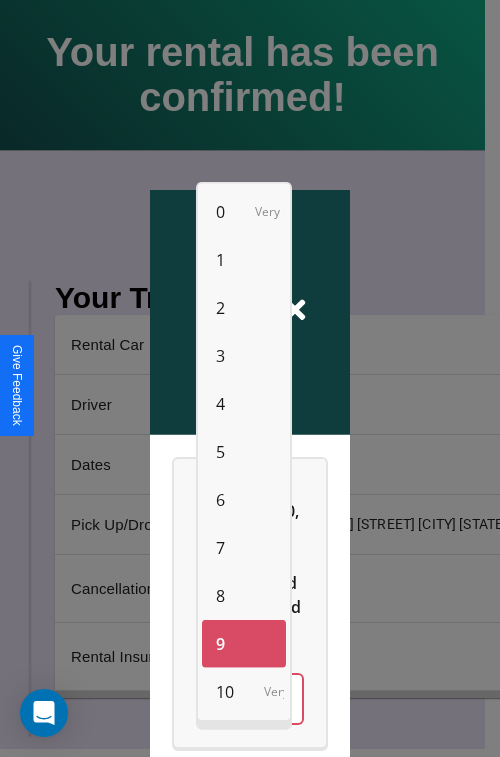 click on "3" at bounding box center [220, 356] 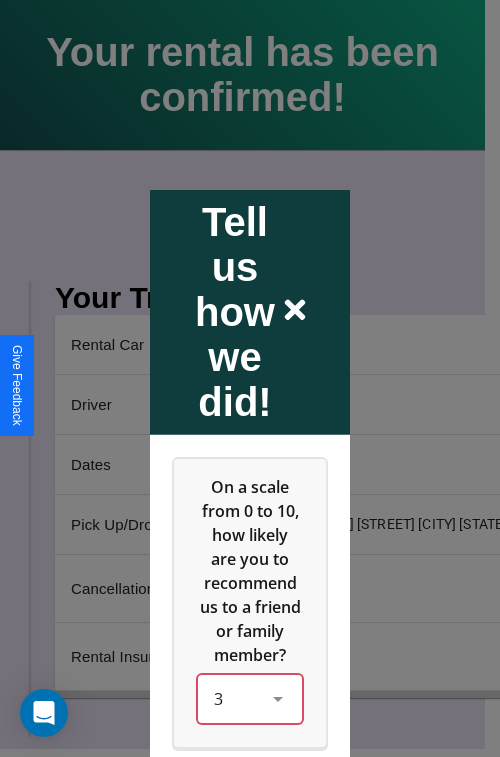 scroll, scrollTop: 334, scrollLeft: 0, axis: vertical 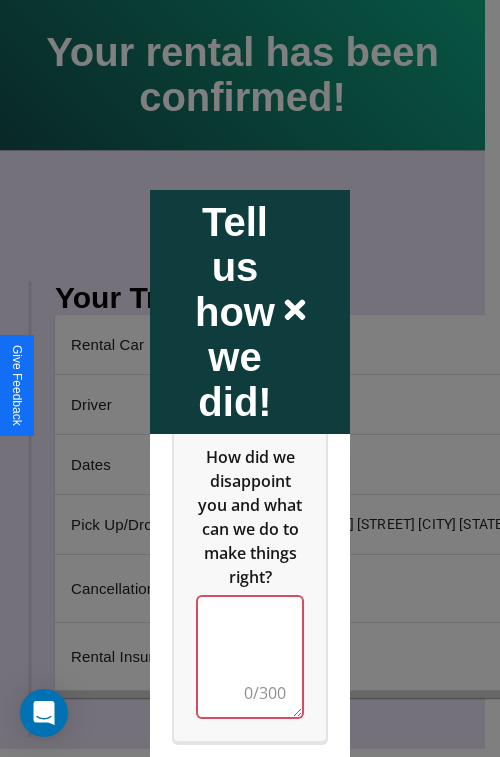 click at bounding box center [250, 656] 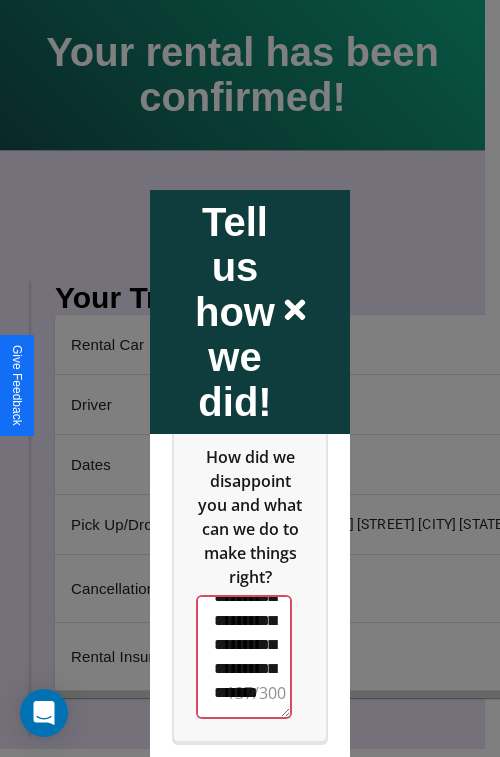 scroll, scrollTop: 564, scrollLeft: 0, axis: vertical 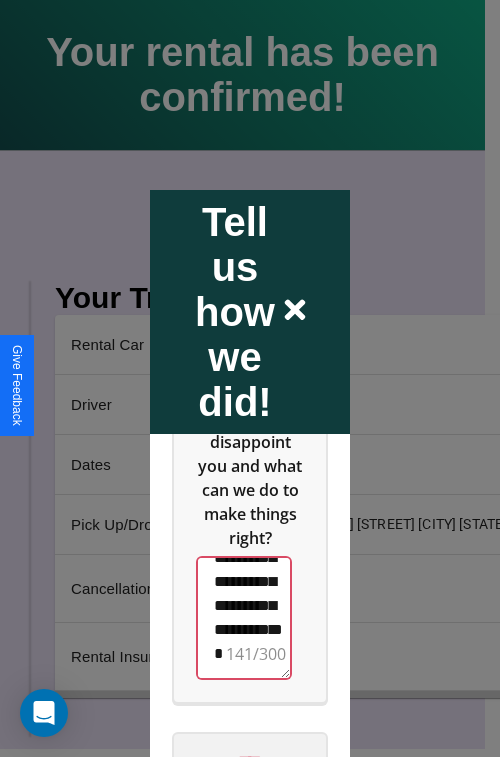type on "**********" 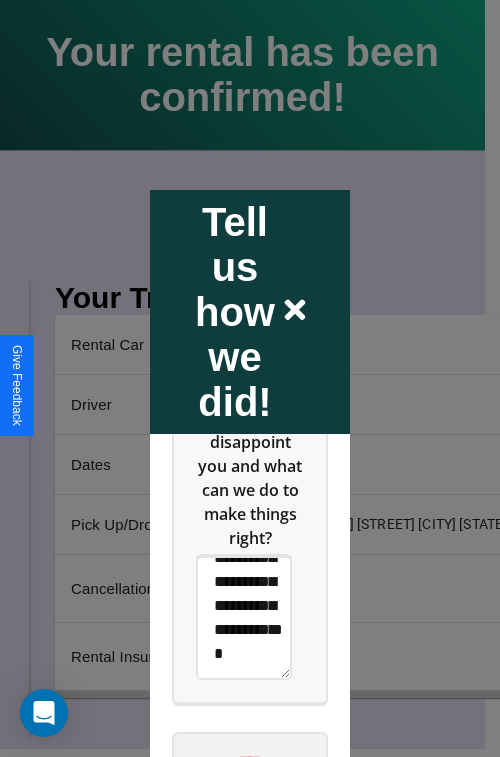 click on "****" at bounding box center (250, 761) 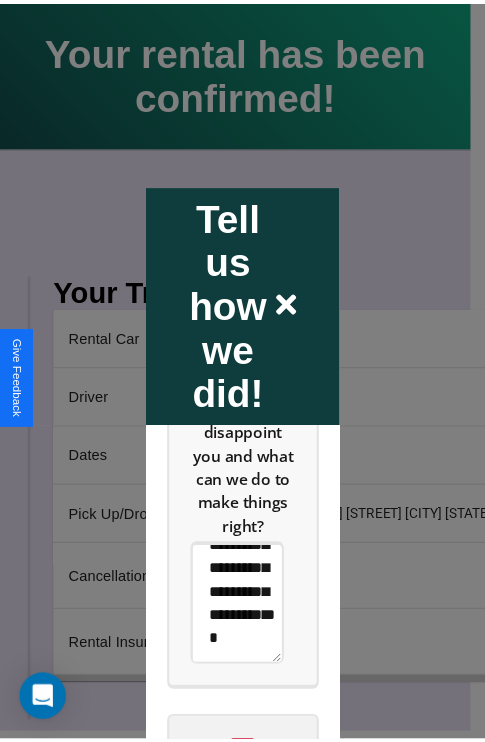 scroll, scrollTop: 0, scrollLeft: 0, axis: both 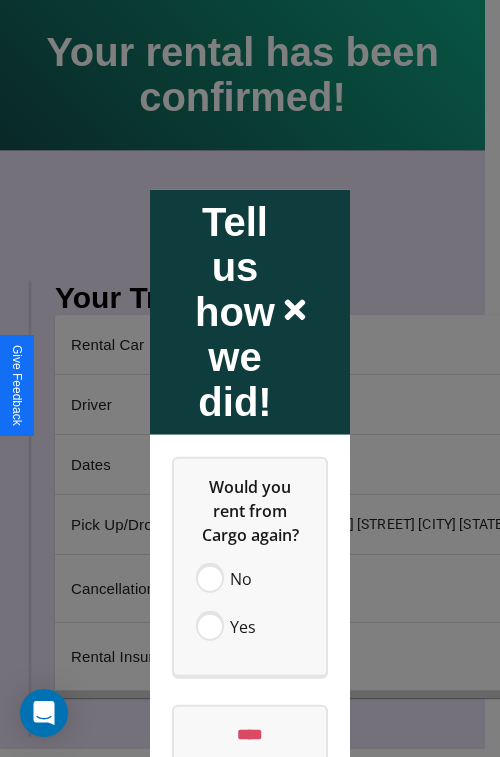 click at bounding box center (250, 378) 